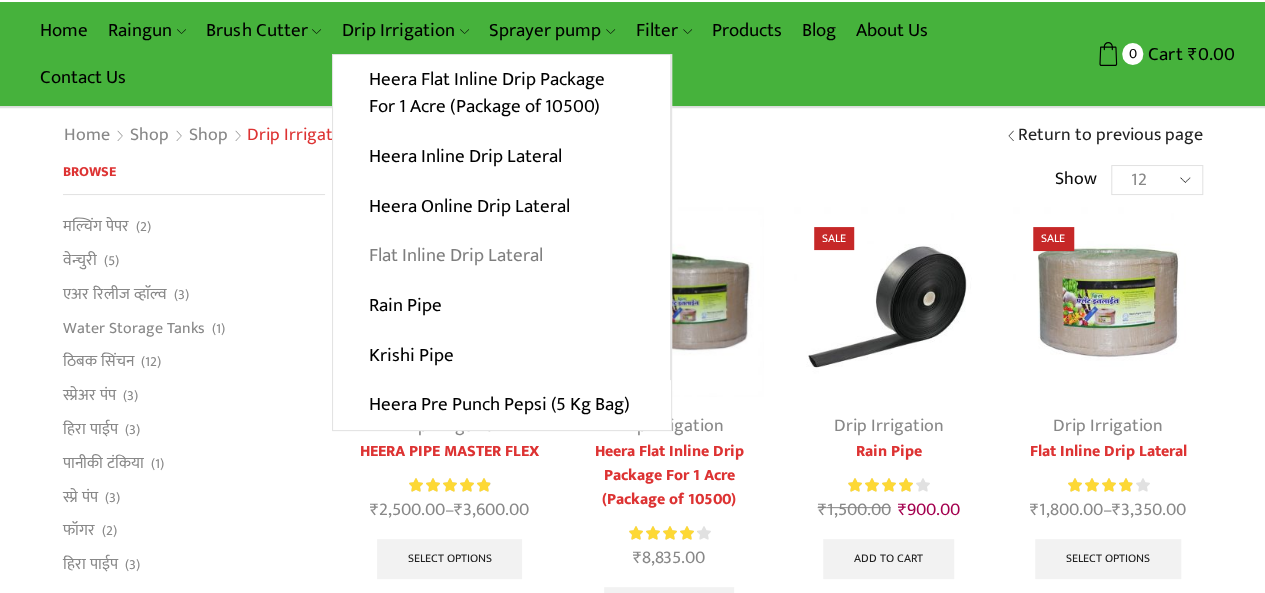 scroll, scrollTop: 100, scrollLeft: 0, axis: vertical 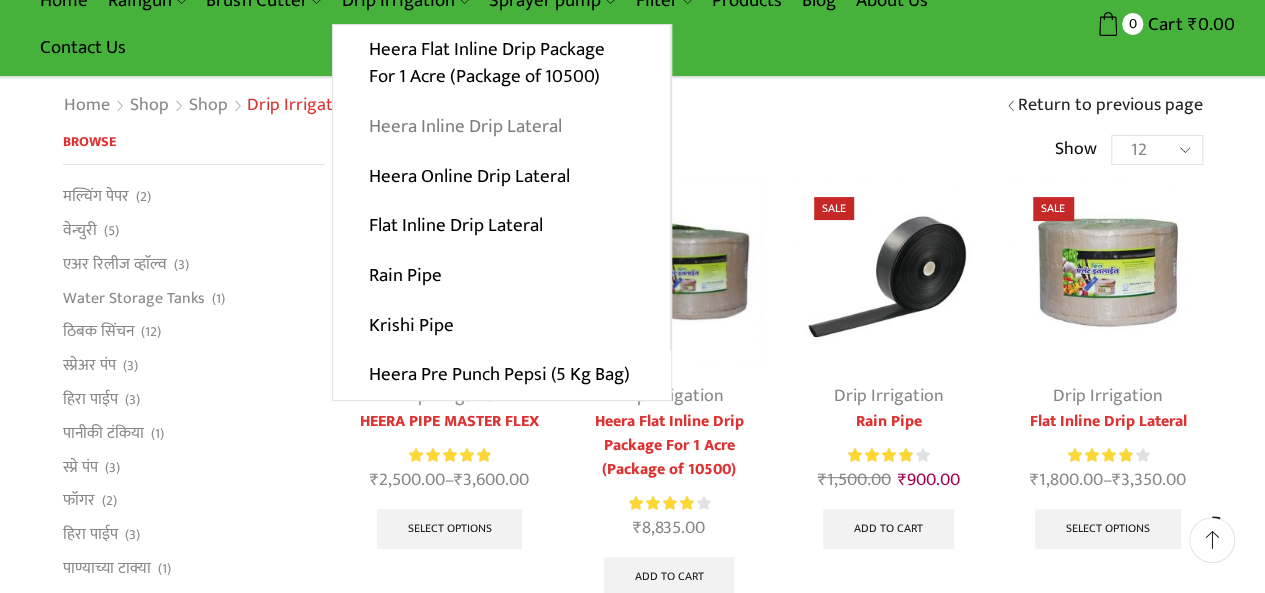 click on "Heera Inline Drip Lateral" at bounding box center (501, 127) 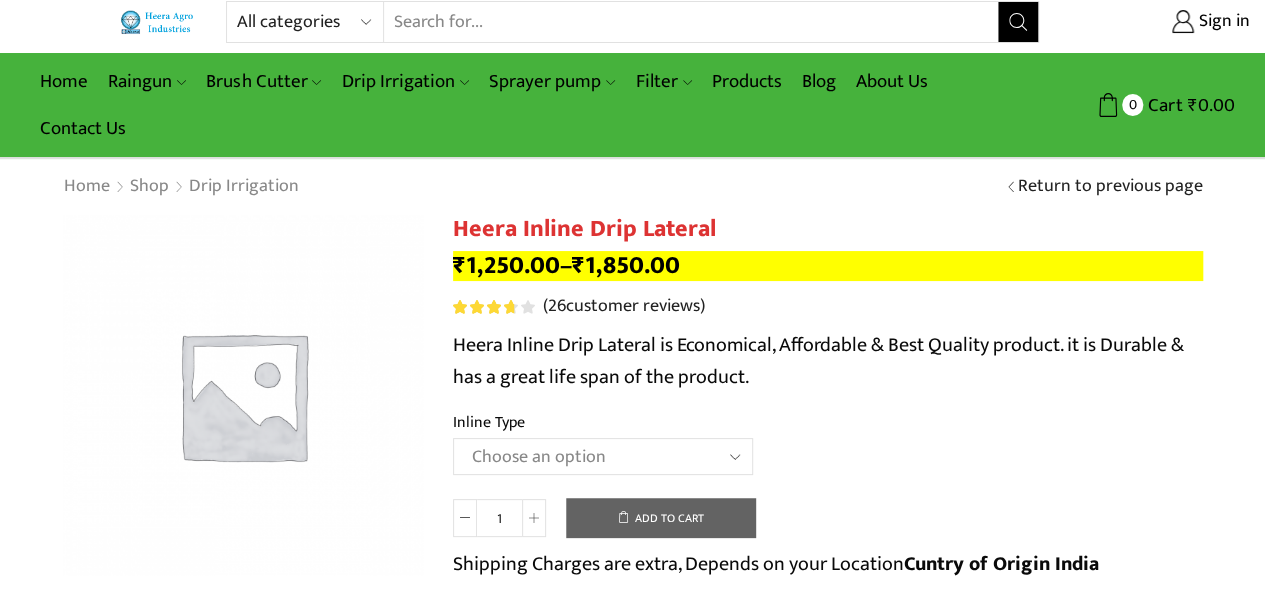 scroll, scrollTop: 0, scrollLeft: 0, axis: both 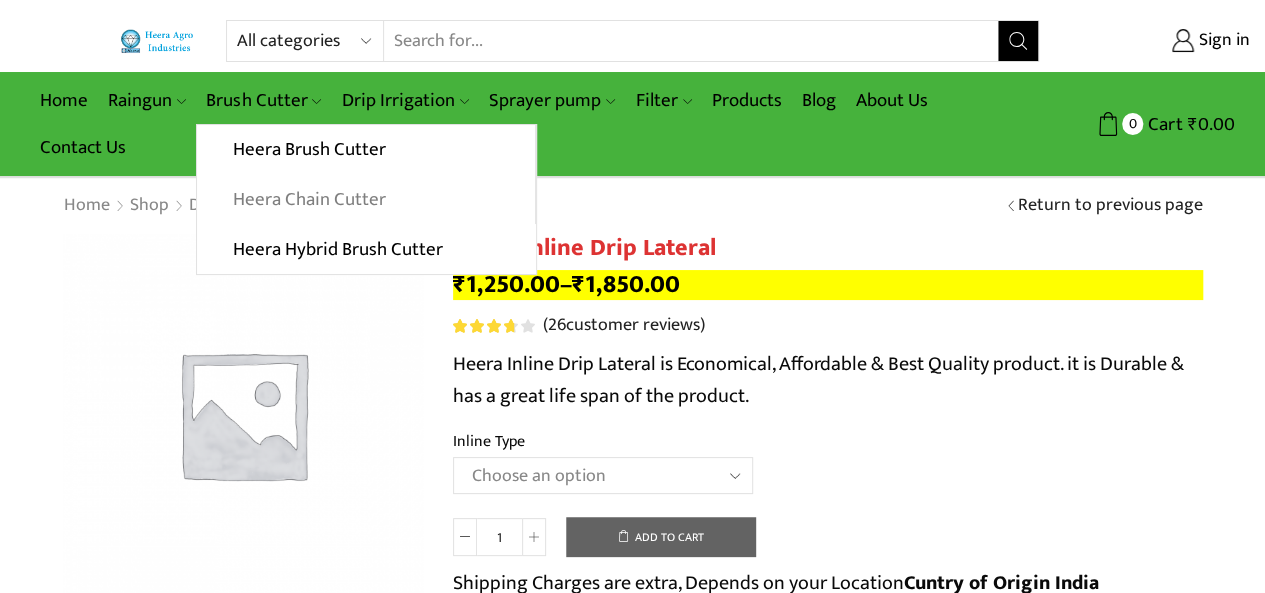 click on "Heera Chain Cutter" at bounding box center (365, 200) 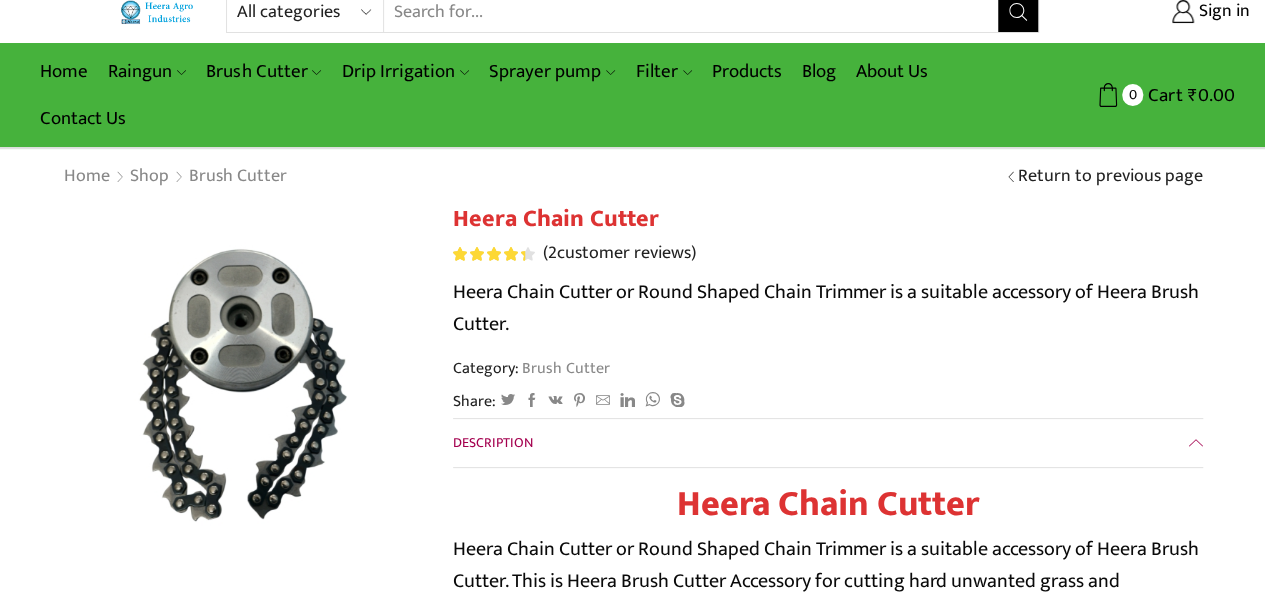 scroll, scrollTop: 0, scrollLeft: 0, axis: both 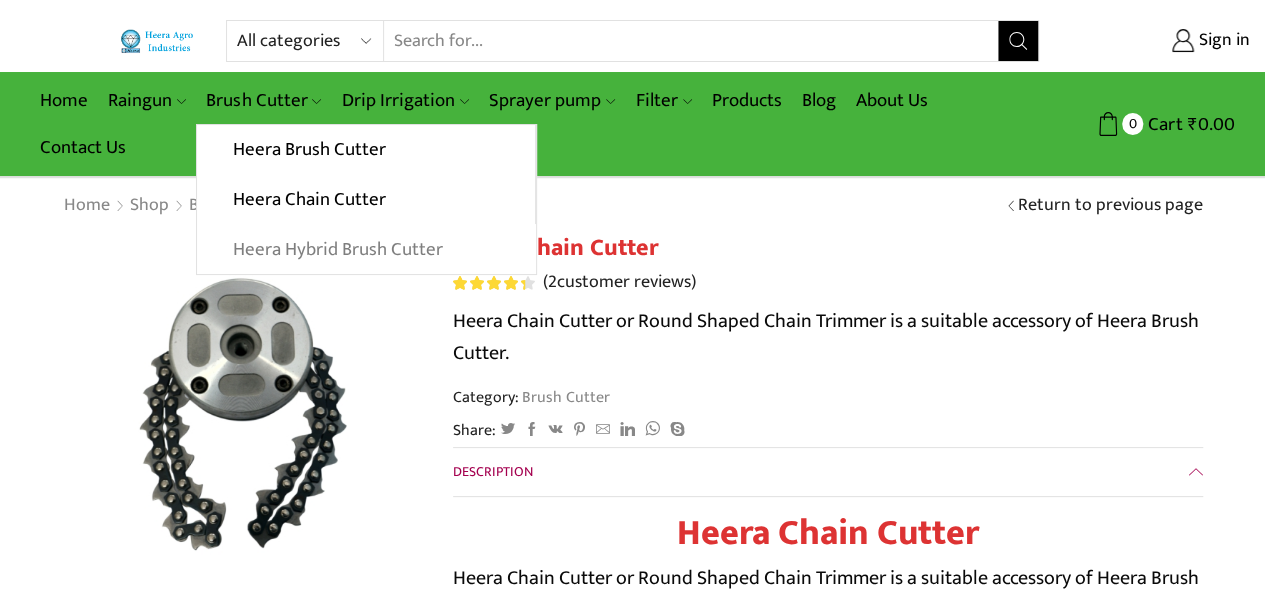 click on "Heera Hybrid Brush Cutter" at bounding box center [366, 249] 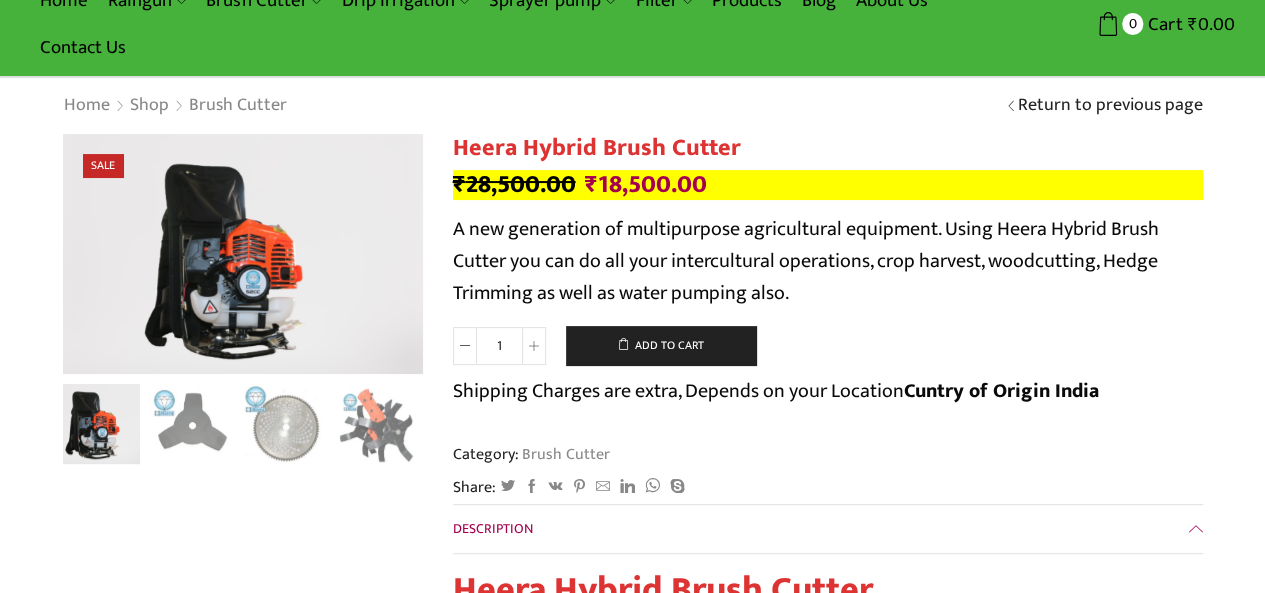 scroll, scrollTop: 0, scrollLeft: 0, axis: both 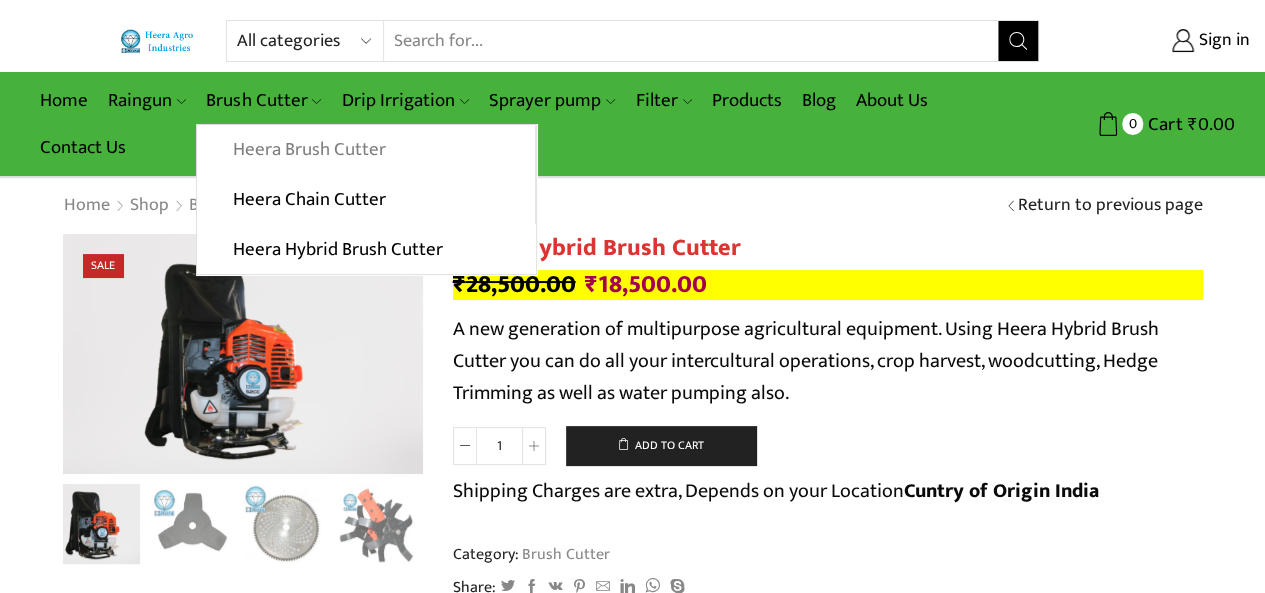 click on "Heera Brush Cutter" at bounding box center (365, 150) 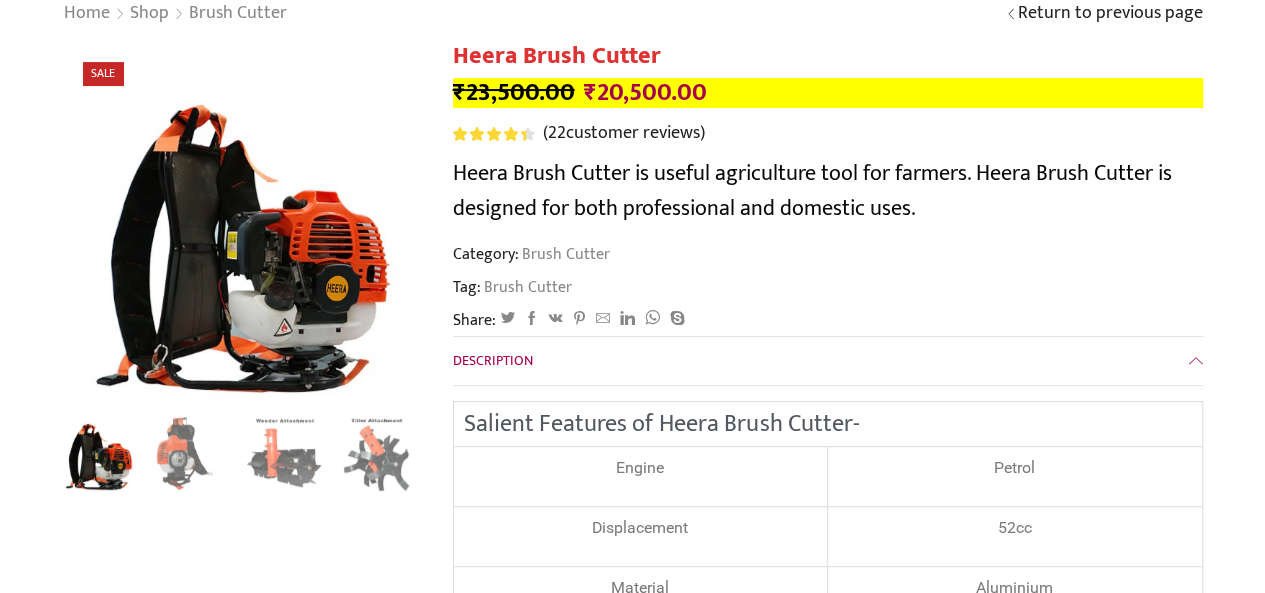 scroll, scrollTop: 0, scrollLeft: 0, axis: both 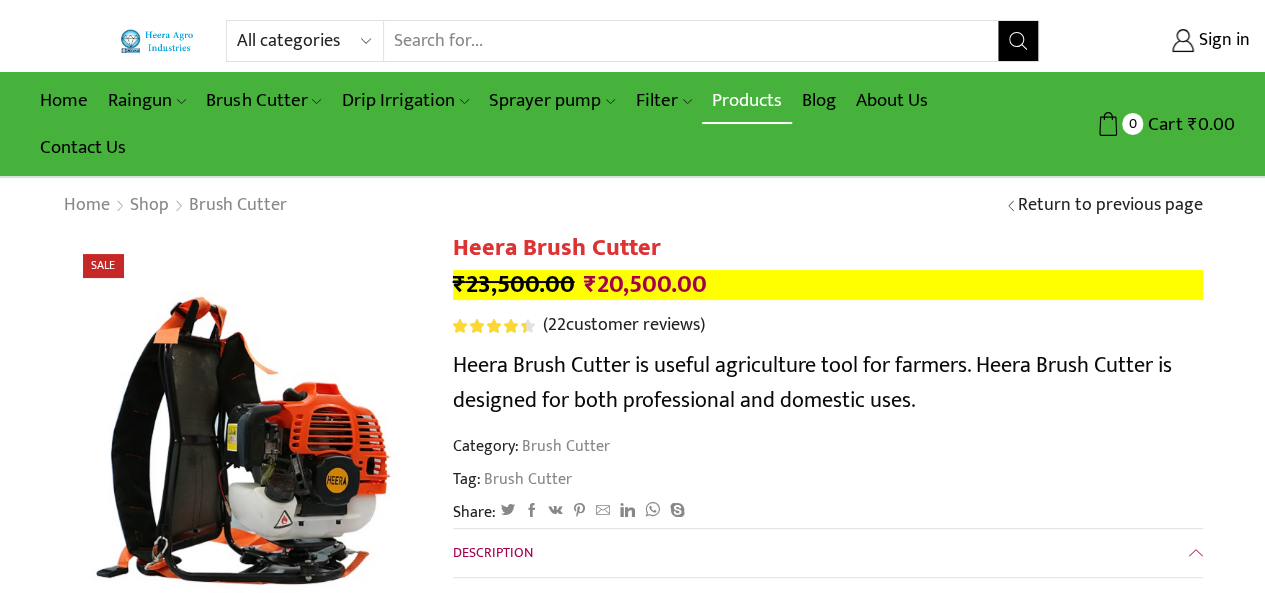 click on "Products" at bounding box center [747, 100] 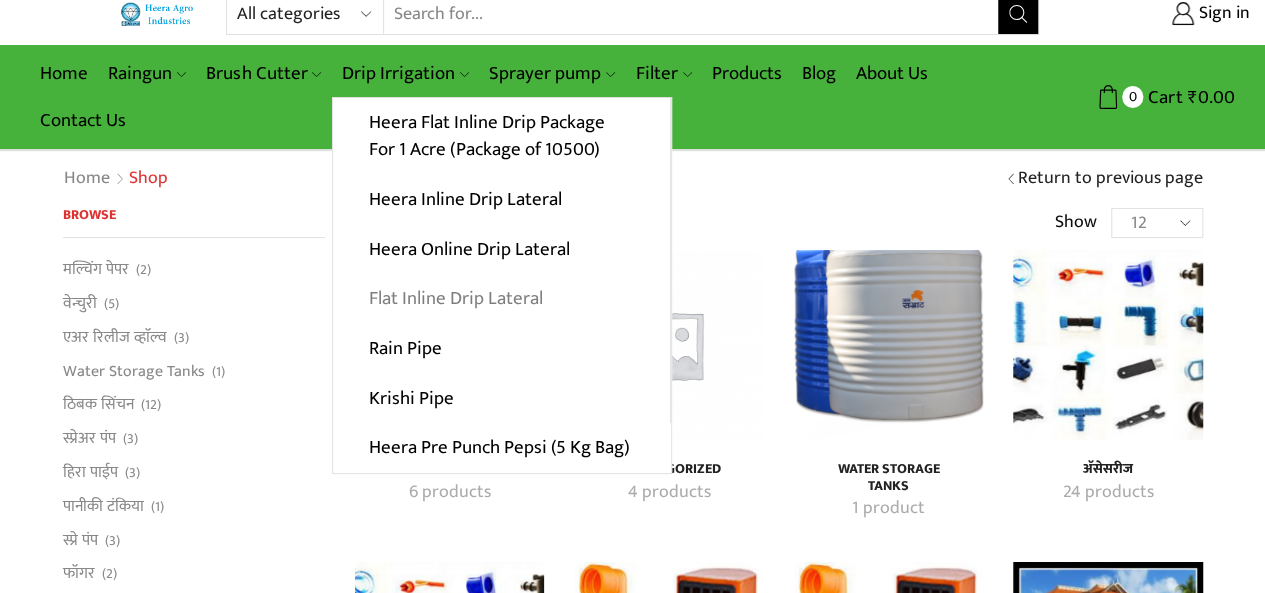 scroll, scrollTop: 0, scrollLeft: 0, axis: both 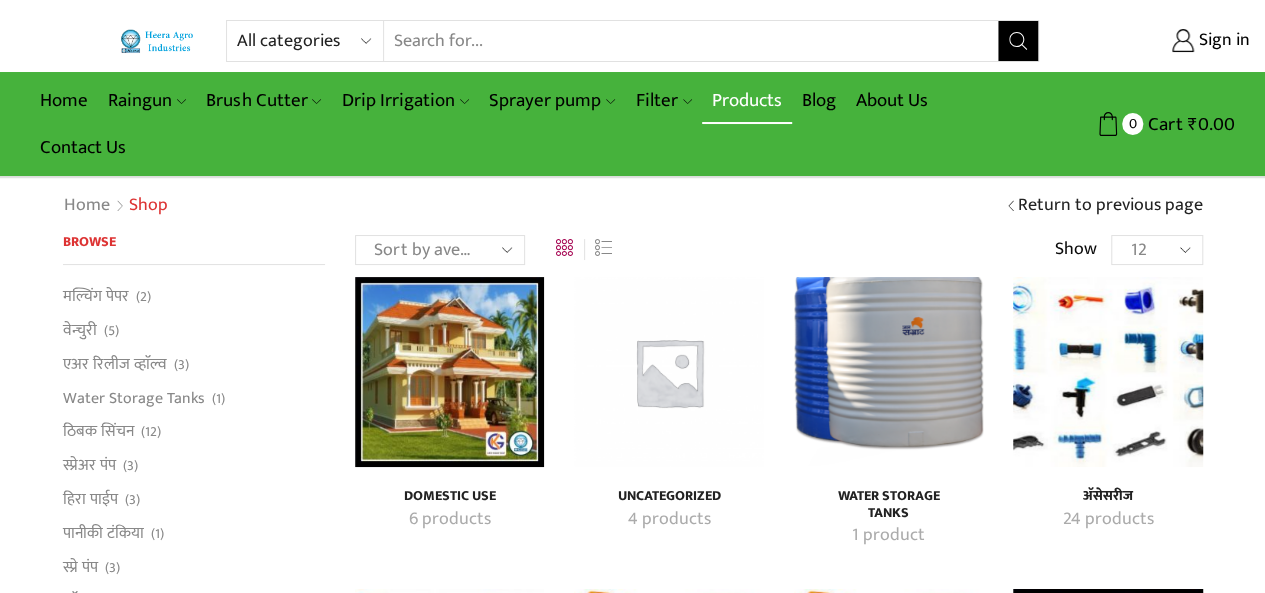 click on "Products" at bounding box center [747, 100] 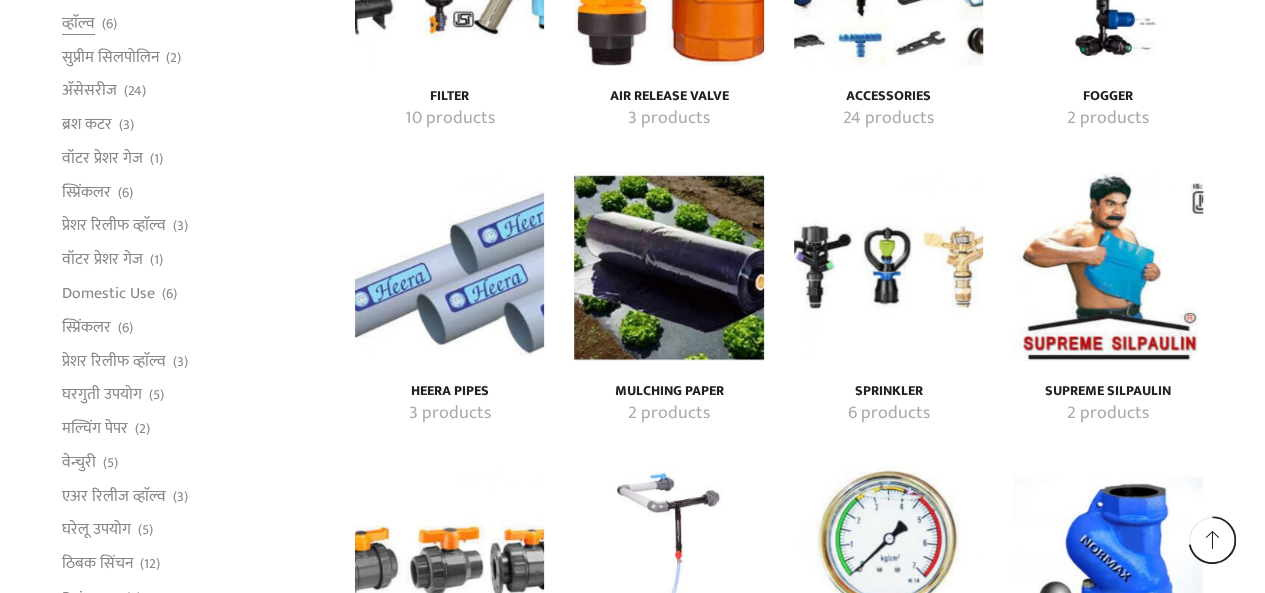 scroll, scrollTop: 3800, scrollLeft: 0, axis: vertical 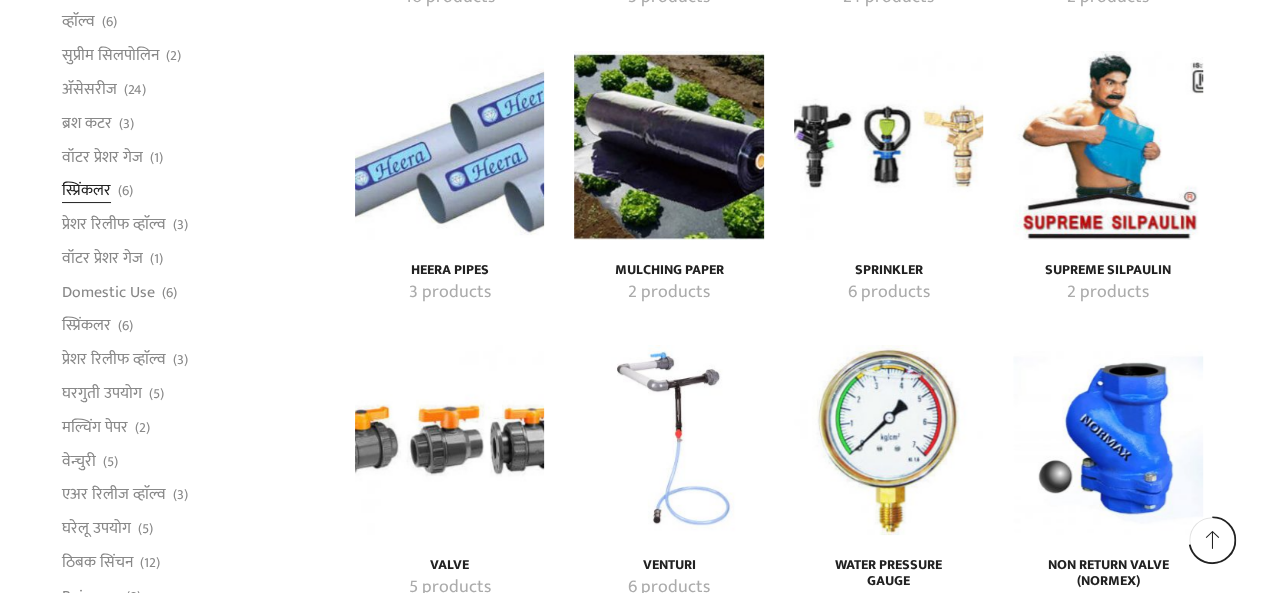 click on "स्प्रिंकलर" at bounding box center [86, 191] 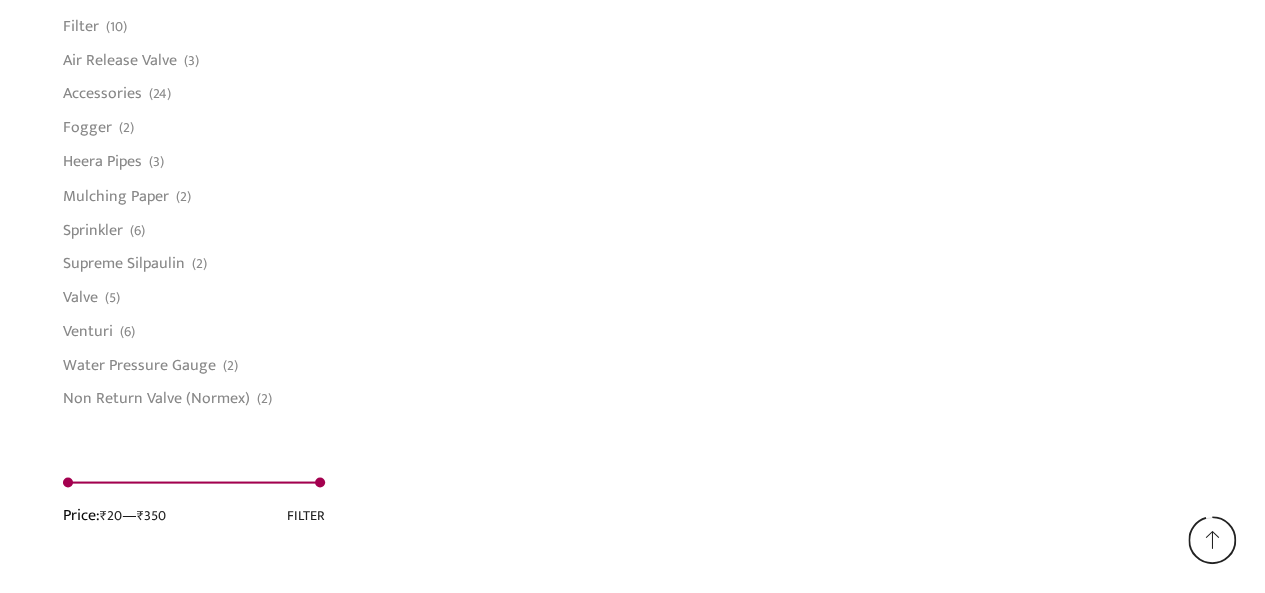 scroll, scrollTop: 1692, scrollLeft: 0, axis: vertical 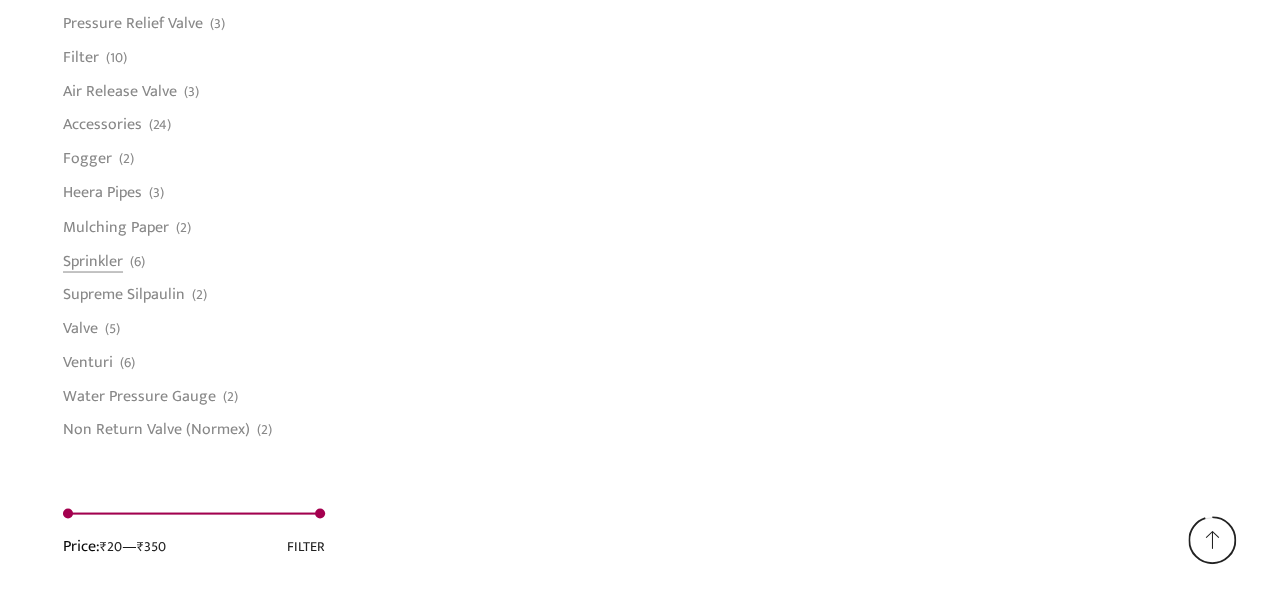 click on "(6)" at bounding box center (137, 261) 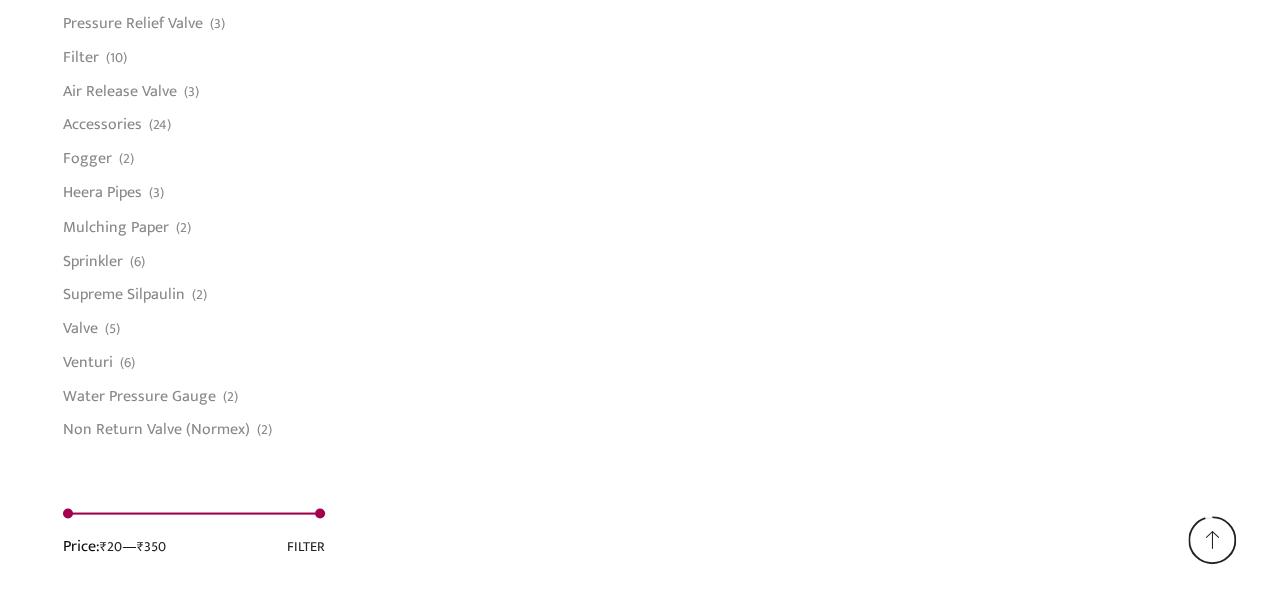 click on "(6)" at bounding box center [137, 261] 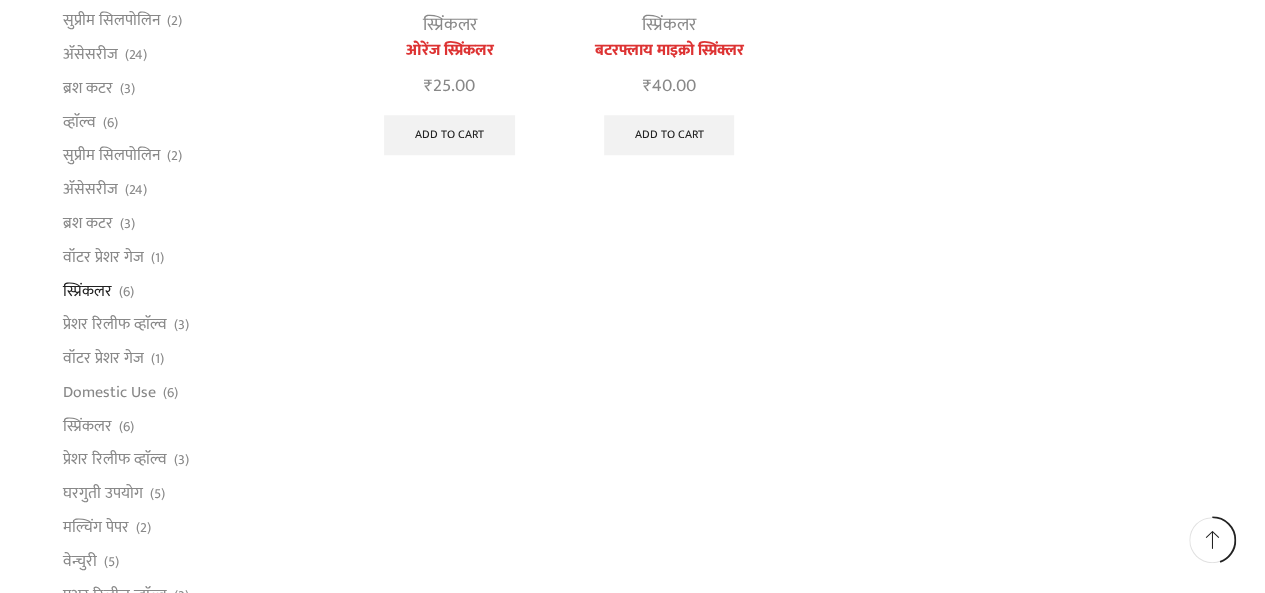 scroll, scrollTop: 992, scrollLeft: 0, axis: vertical 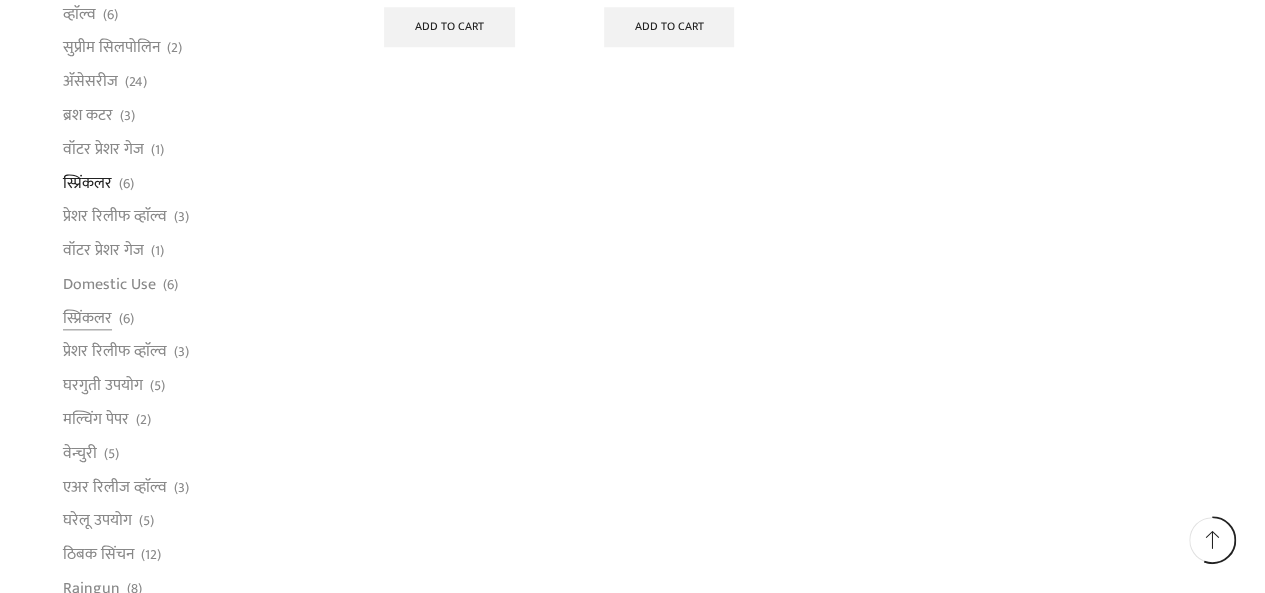 click on "स्प्रिंकलर   (6)" at bounding box center (194, 318) 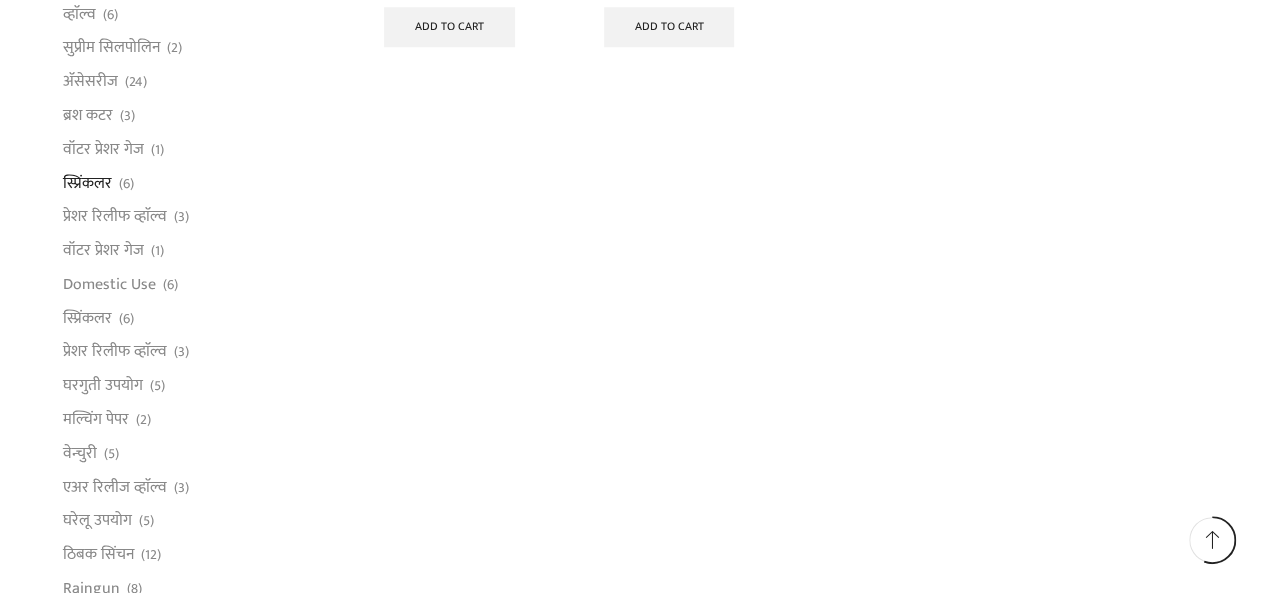 click on "स्प्रिंकलर   (6)" at bounding box center [194, 318] 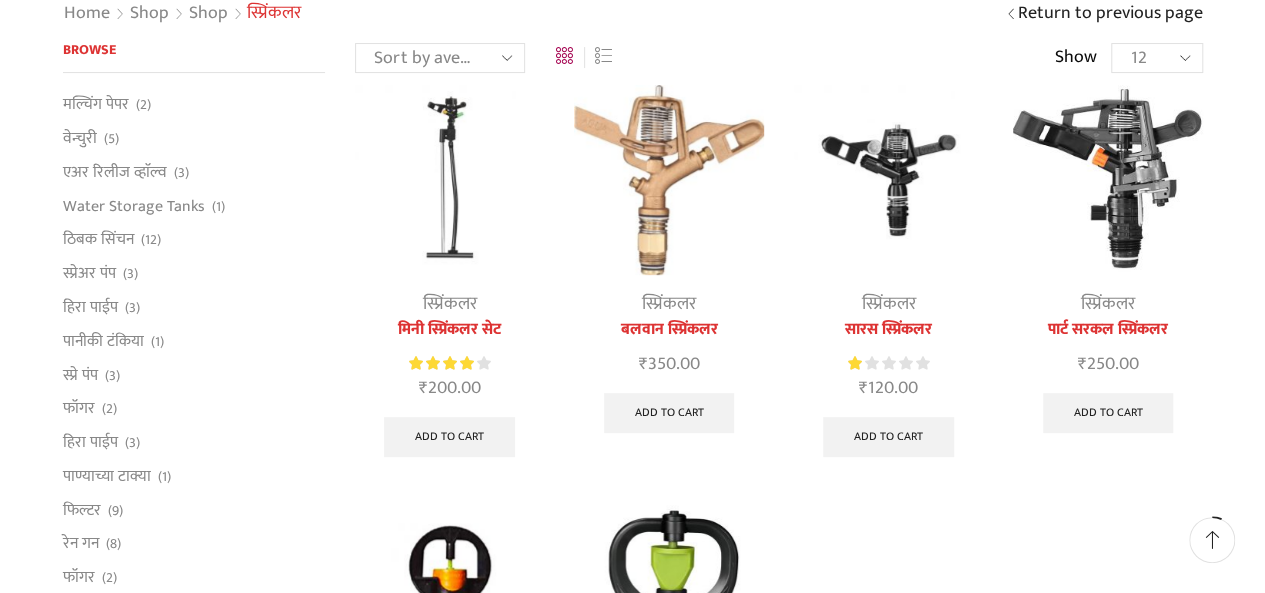 scroll, scrollTop: 0, scrollLeft: 0, axis: both 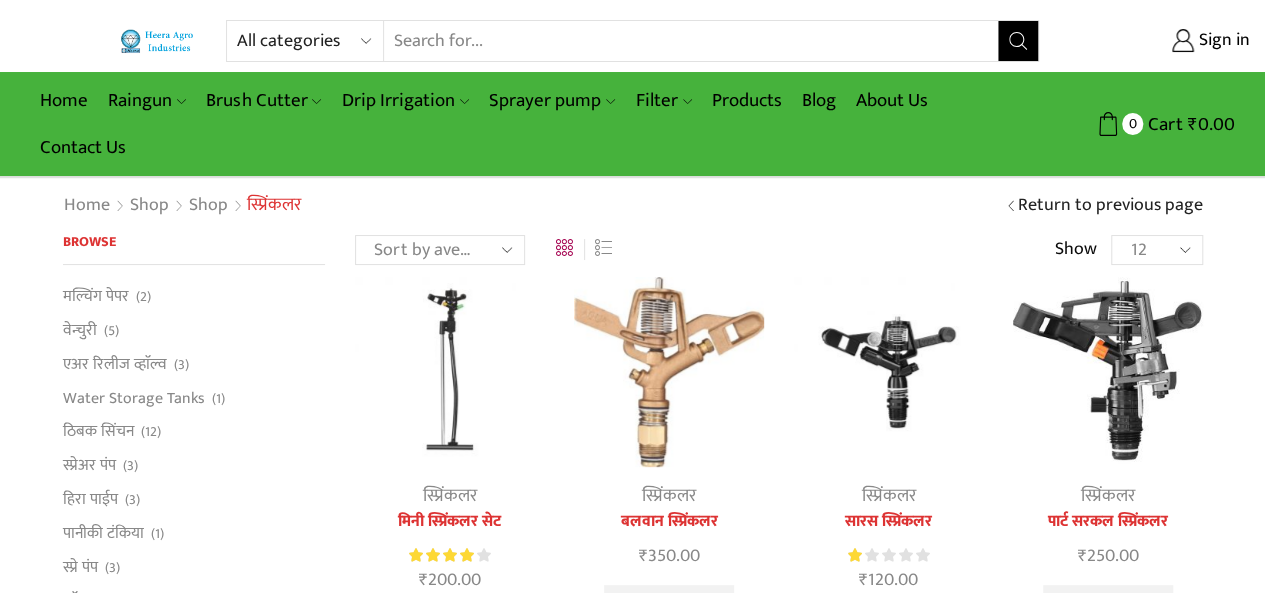 click on "All categories
Accessories
Air Release Valve
Brush Cutter
Domestic Use
Drip Irrigation
Filter
Fogger
Heera Pipes
Mulching Paper
Non Return Valve (Normex)
Pressure Relief Valve
Raingun
Sprayer pump
Sprinkler
Supreme Silpaulin
Valve
Venturi
Water Pressure Gauge
Water Storage Tanks
अ‍ॅसेसरीज
अ‍ॅसेसरीज
एअर रिलीज व्हाॅल्व
एअर रिलीज व्हाॅल्व
घरगुती उपयोग
घरेलू उपयोग
ठिबक सिंचन
ठिबक सिंचन
ड्रीपर
ड्रीपर
पाण्याच्या टाक्या
पानीकी टंकिया
प्रेशर रिलीफ व्हाॅल्व
प्रेशर रिलीफ व्हाॅल्व
फिल्टर
फिल्टर
फॉगर
फॉगर
ब्रश कटर" at bounding box center (310, 41) 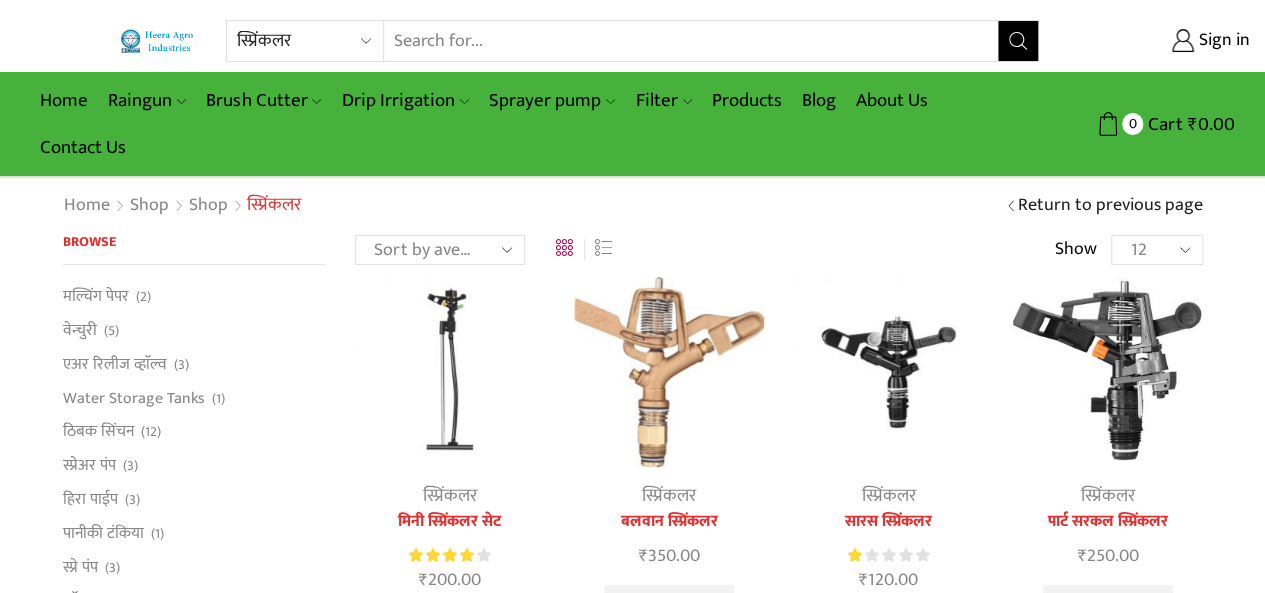 click on "All categories
Accessories
Air Release Valve
Brush Cutter
Domestic Use
Drip Irrigation
Filter
Fogger
Heera Pipes
Mulching Paper
Non Return Valve (Normex)
Pressure Relief Valve
Raingun
Sprayer pump
Sprinkler
Supreme Silpaulin
Valve
Venturi
Water Pressure Gauge
Water Storage Tanks
अ‍ॅसेसरीज
अ‍ॅसेसरीज
एअर रिलीज व्हाॅल्व
एअर रिलीज व्हाॅल्व
घरगुती उपयोग
घरेलू उपयोग
ठिबक सिंचन
ठिबक सिंचन
ड्रीपर
ड्रीपर
पाण्याच्या टाक्या
पानीकी टंकिया
प्रेशर रिलीफ व्हाॅल्व
प्रेशर रिलीफ व्हाॅल्व
फिल्टर
फिल्टर
फॉगर
फॉगर
ब्रश कटर" at bounding box center (310, 41) 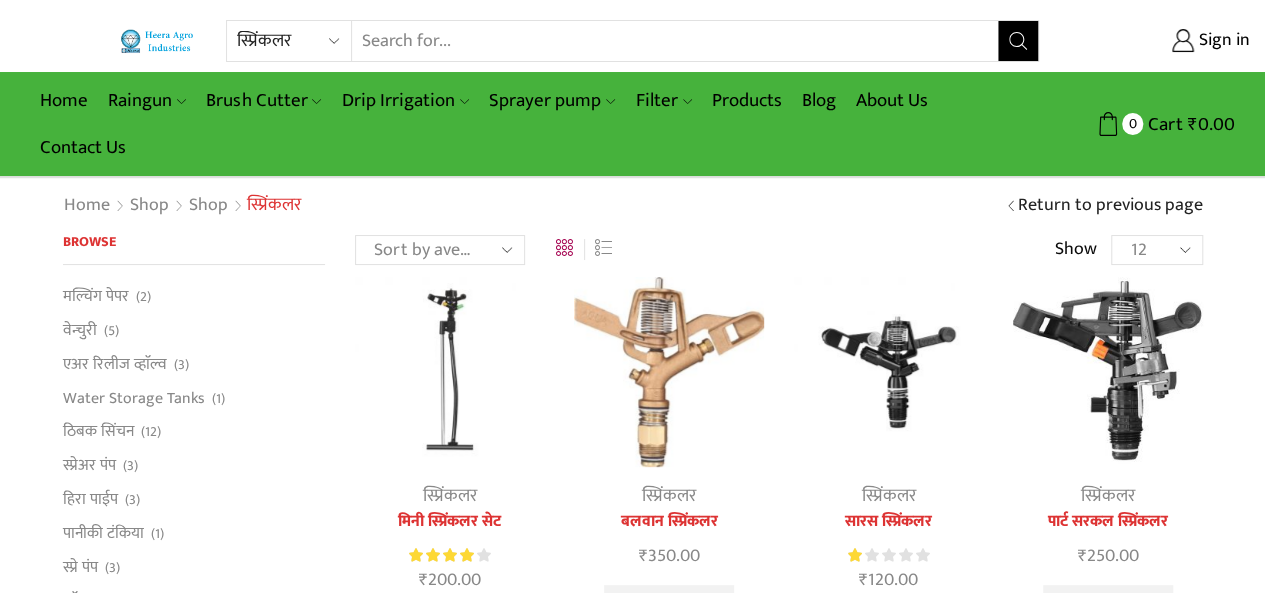 click on "Sort by popularity
Sort by average rating
Sort by latest
Sort by price: low to high
Sort by price: high to low" at bounding box center (440, 250) 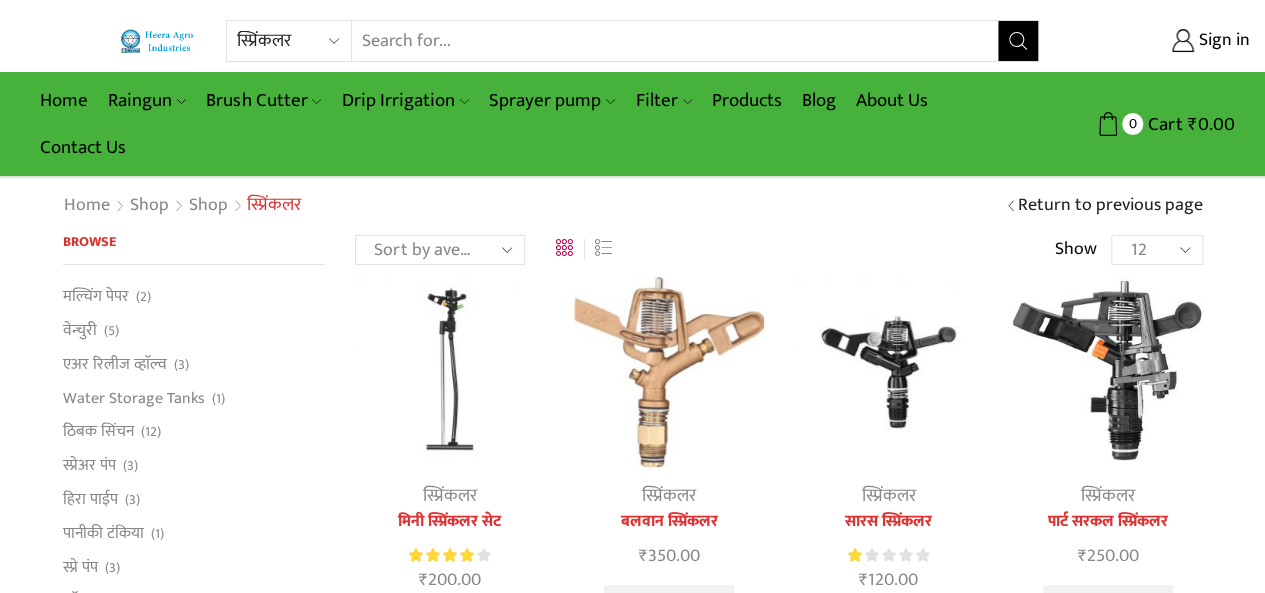 select on "price" 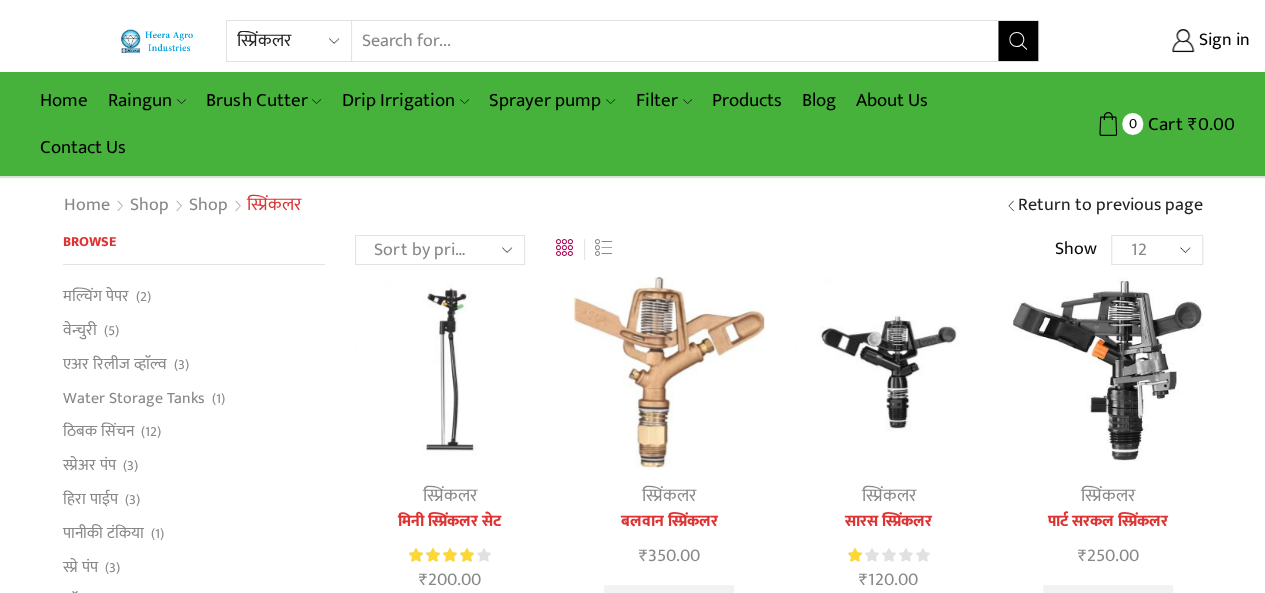 click on "Sort by popularity
Sort by average rating
Sort by latest
Sort by price: low to high
Sort by price: high to low" at bounding box center (440, 250) 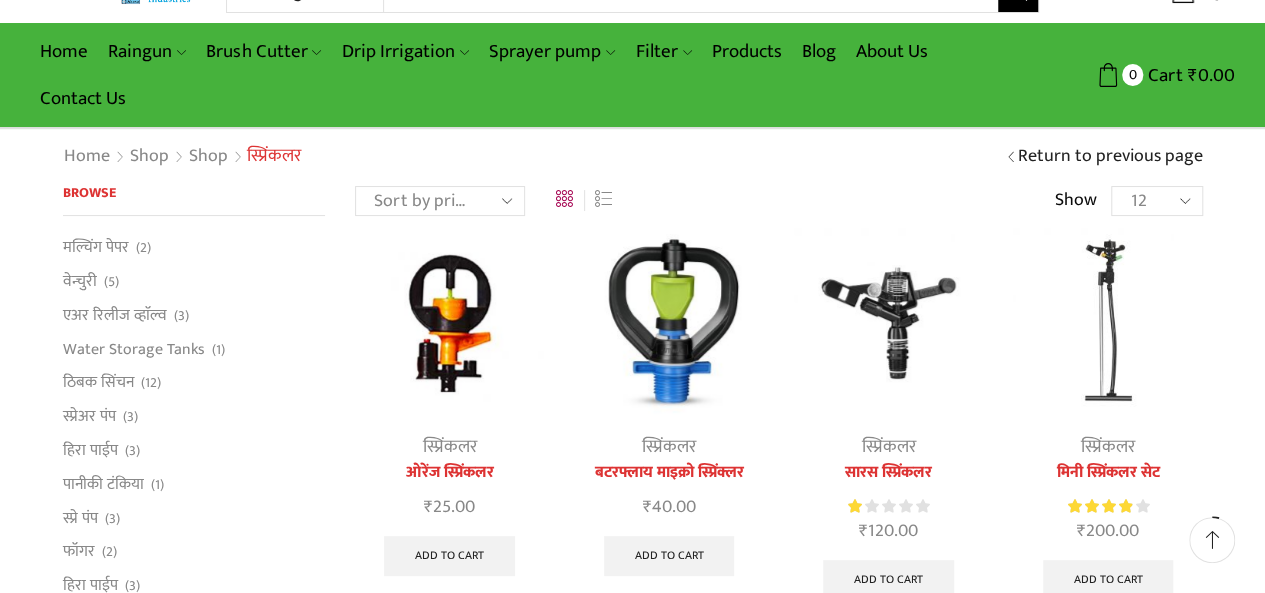 scroll, scrollTop: 0, scrollLeft: 0, axis: both 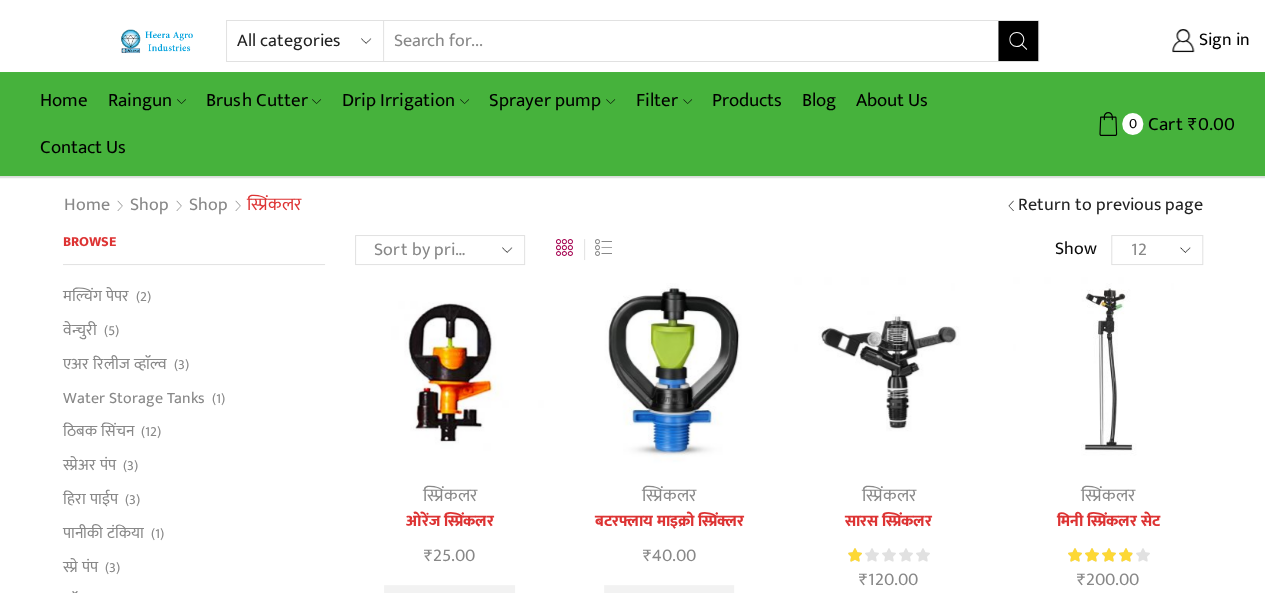 click at bounding box center [449, 371] 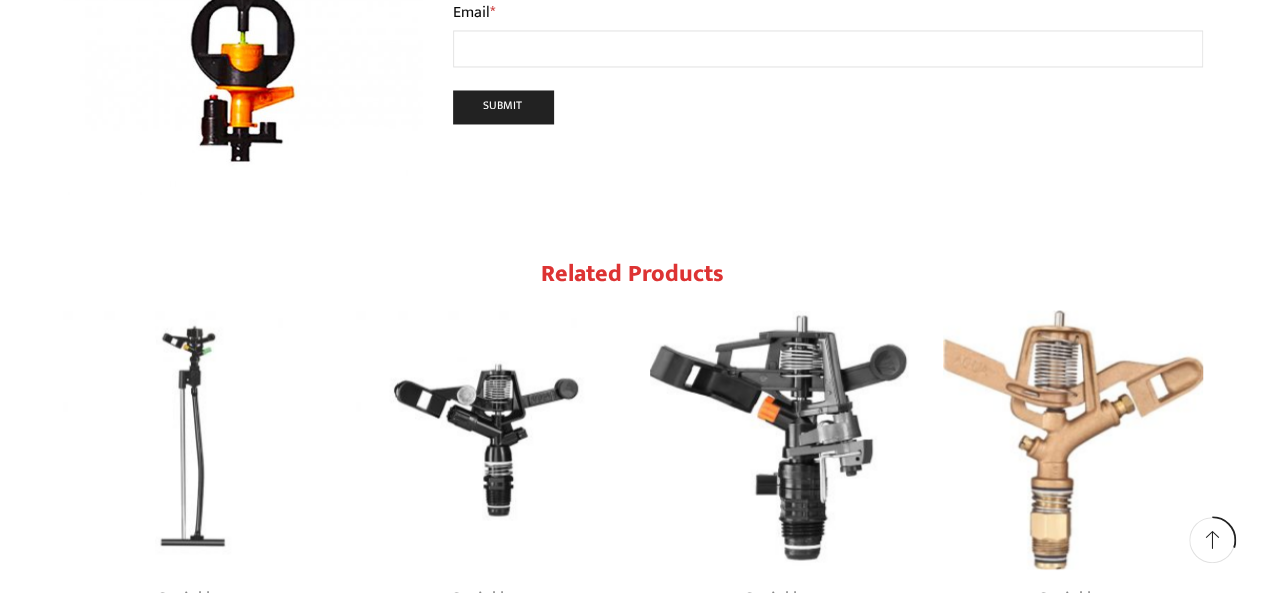 scroll, scrollTop: 1700, scrollLeft: 0, axis: vertical 